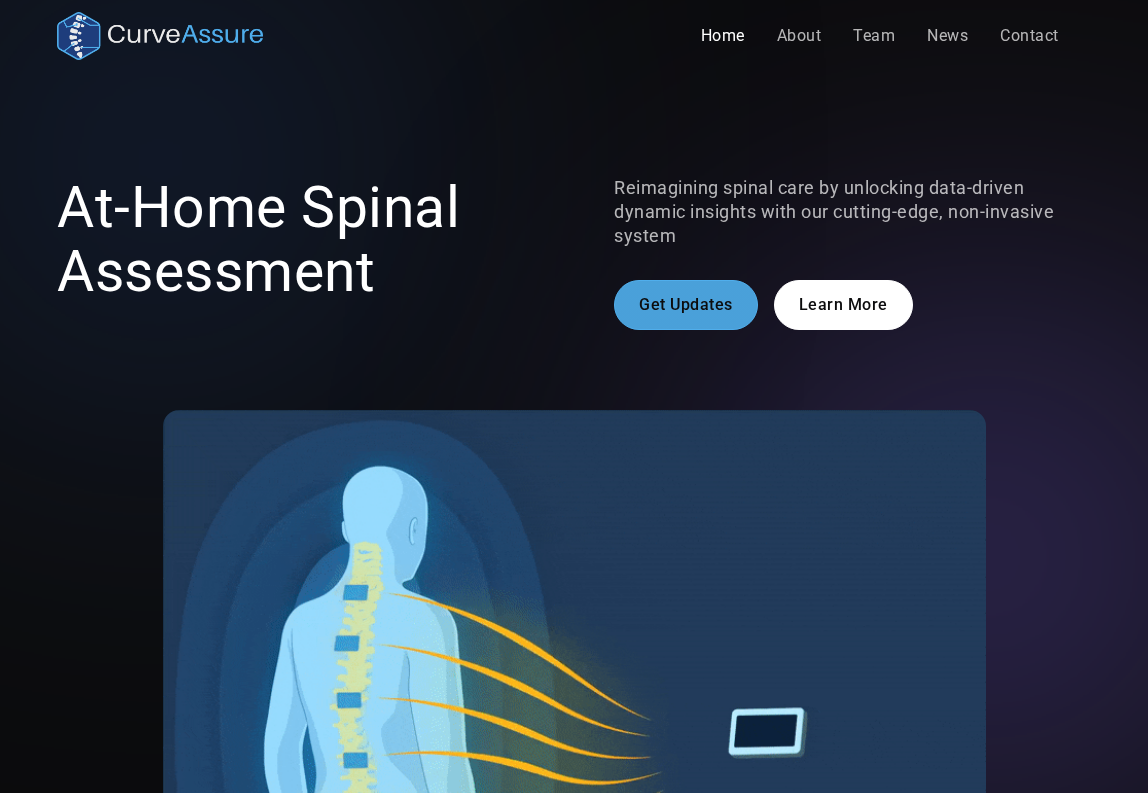 scroll, scrollTop: 0, scrollLeft: 0, axis: both 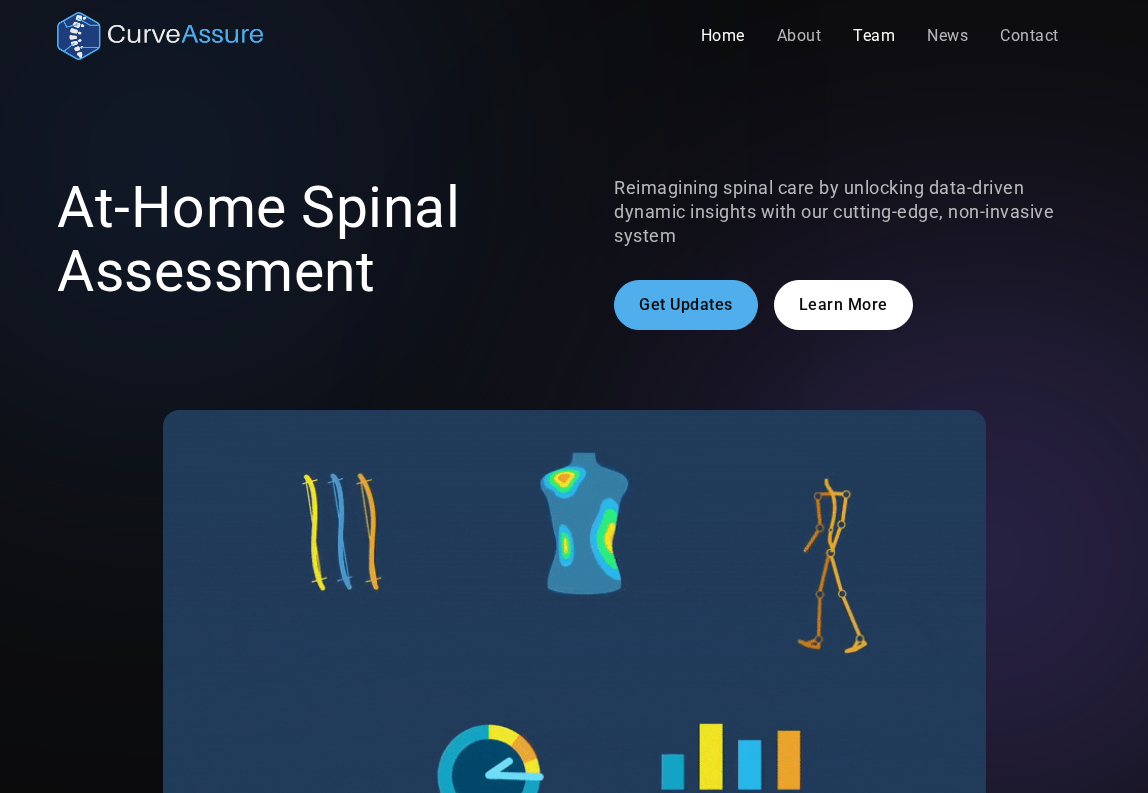 click on "Team" at bounding box center (874, 36) 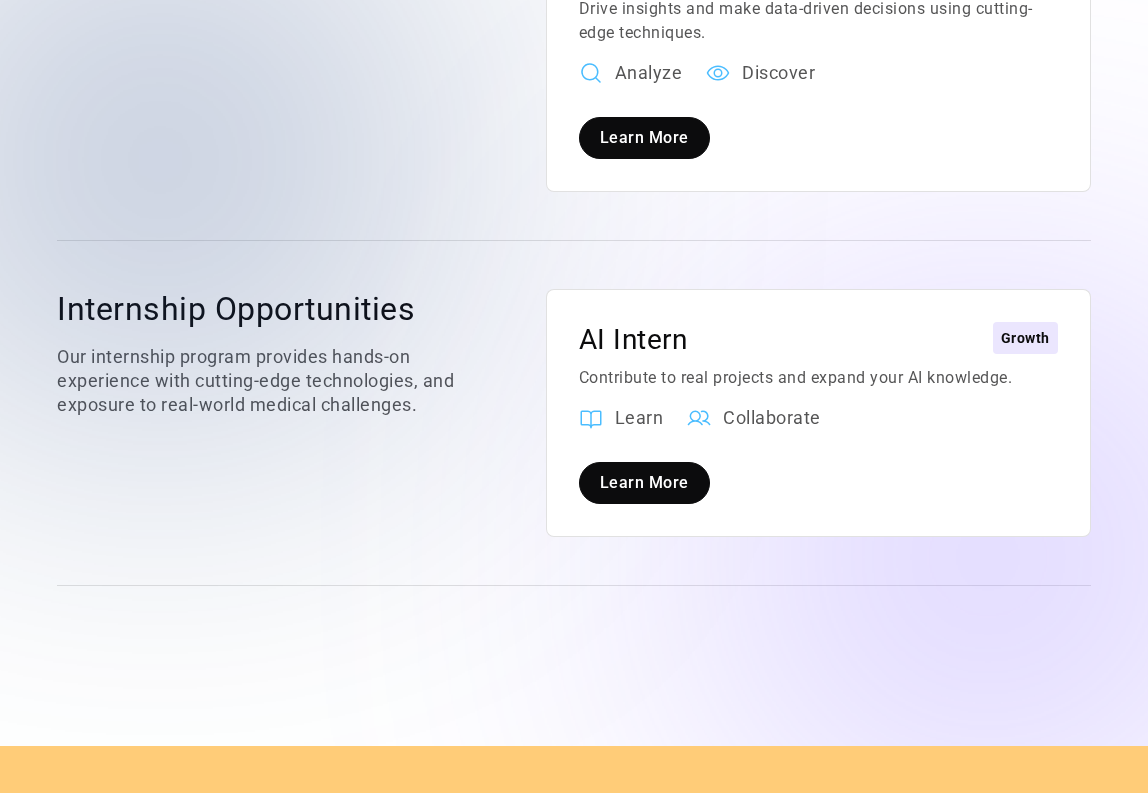 scroll, scrollTop: 3104, scrollLeft: 0, axis: vertical 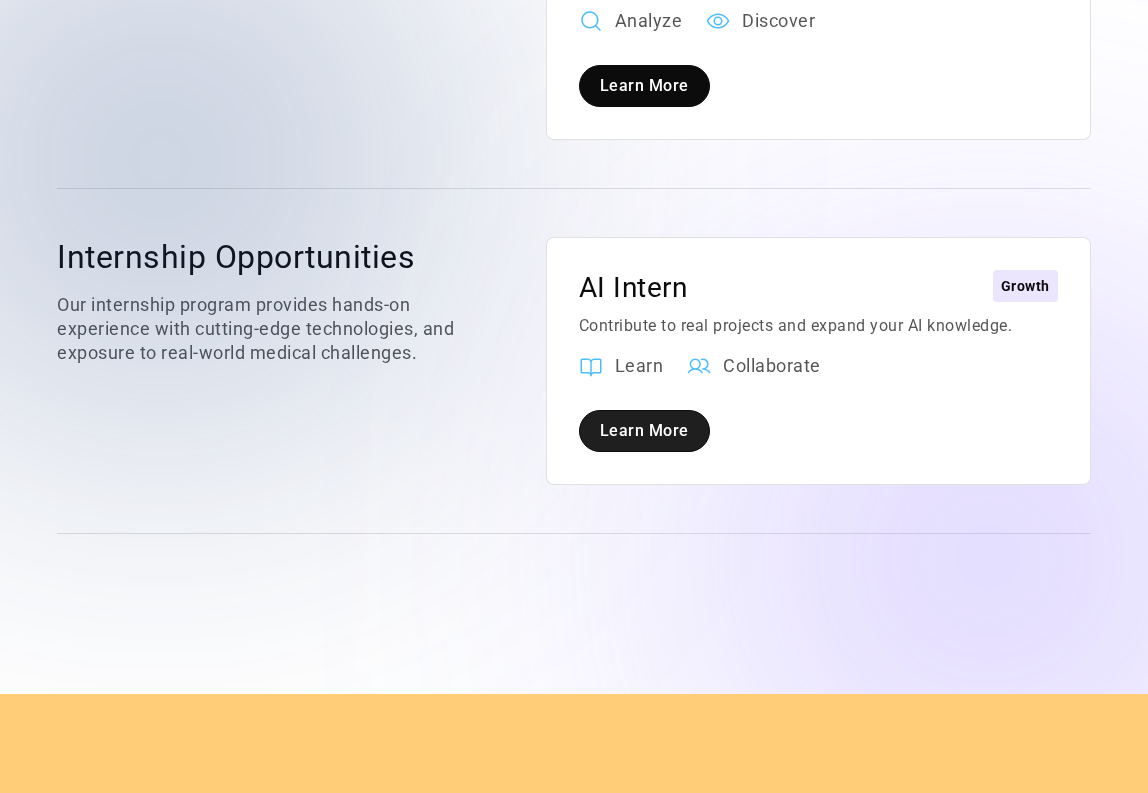click on "Learn More" at bounding box center (644, 431) 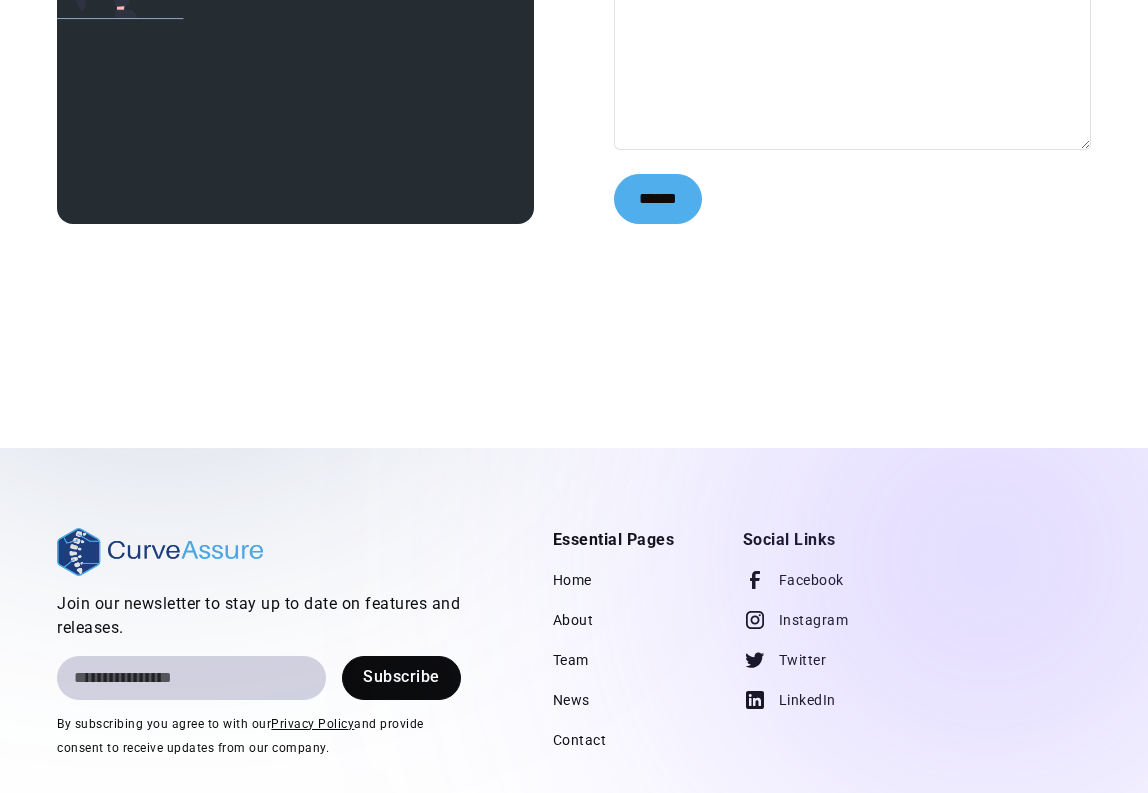 scroll, scrollTop: 6705, scrollLeft: 0, axis: vertical 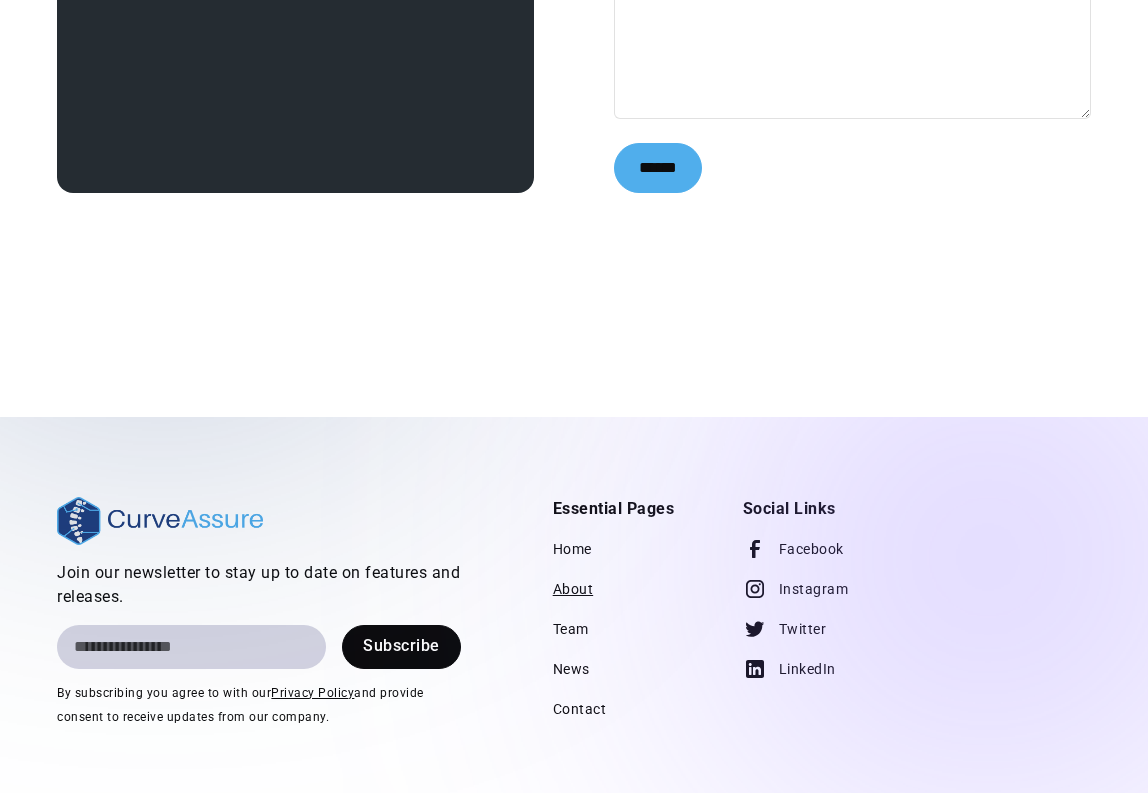 click on "About" at bounding box center [573, 589] 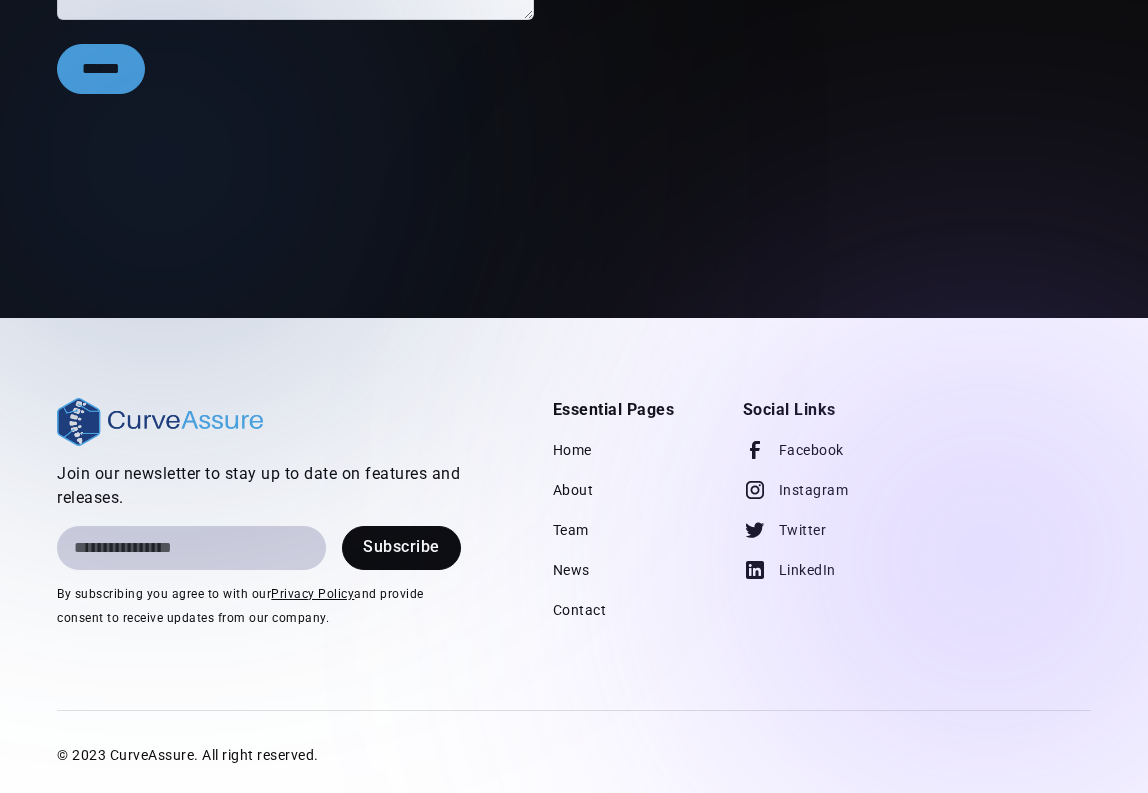scroll, scrollTop: 842, scrollLeft: 0, axis: vertical 